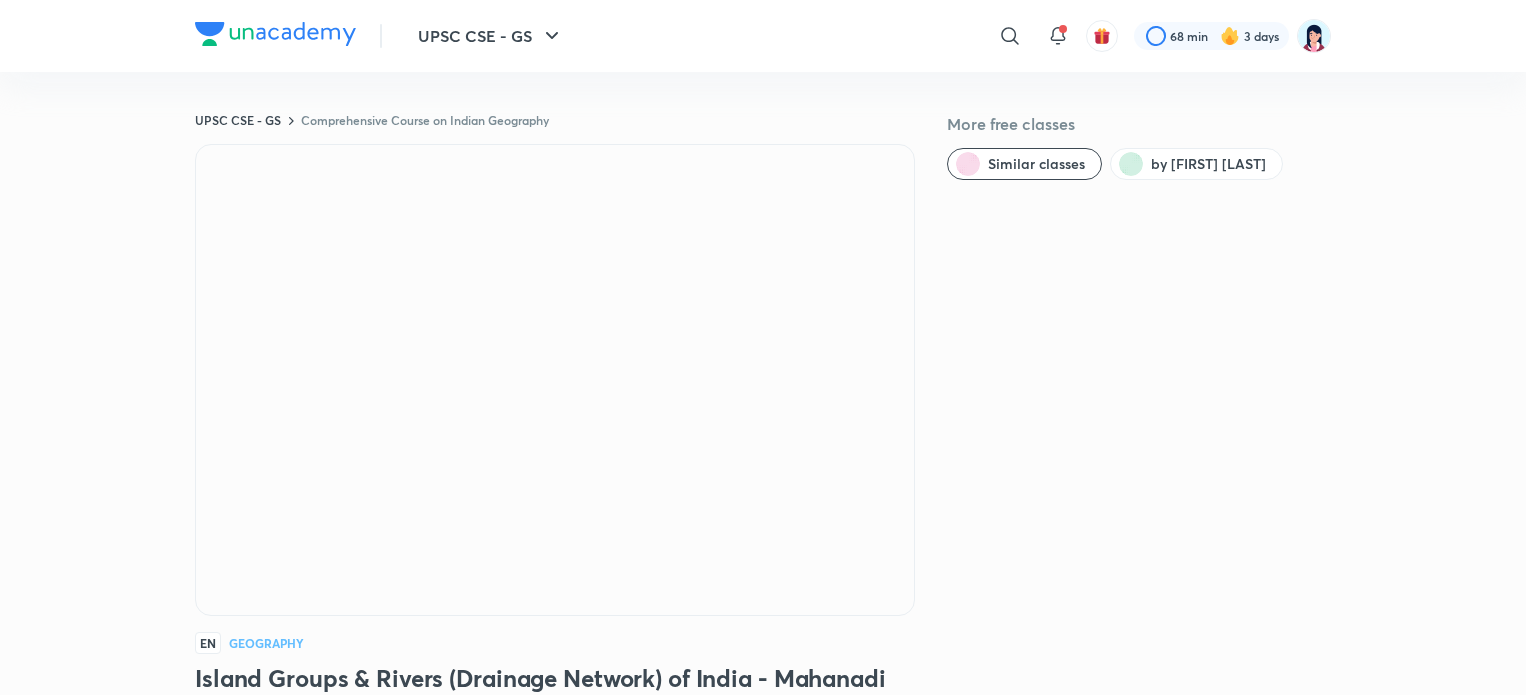 scroll, scrollTop: 0, scrollLeft: 0, axis: both 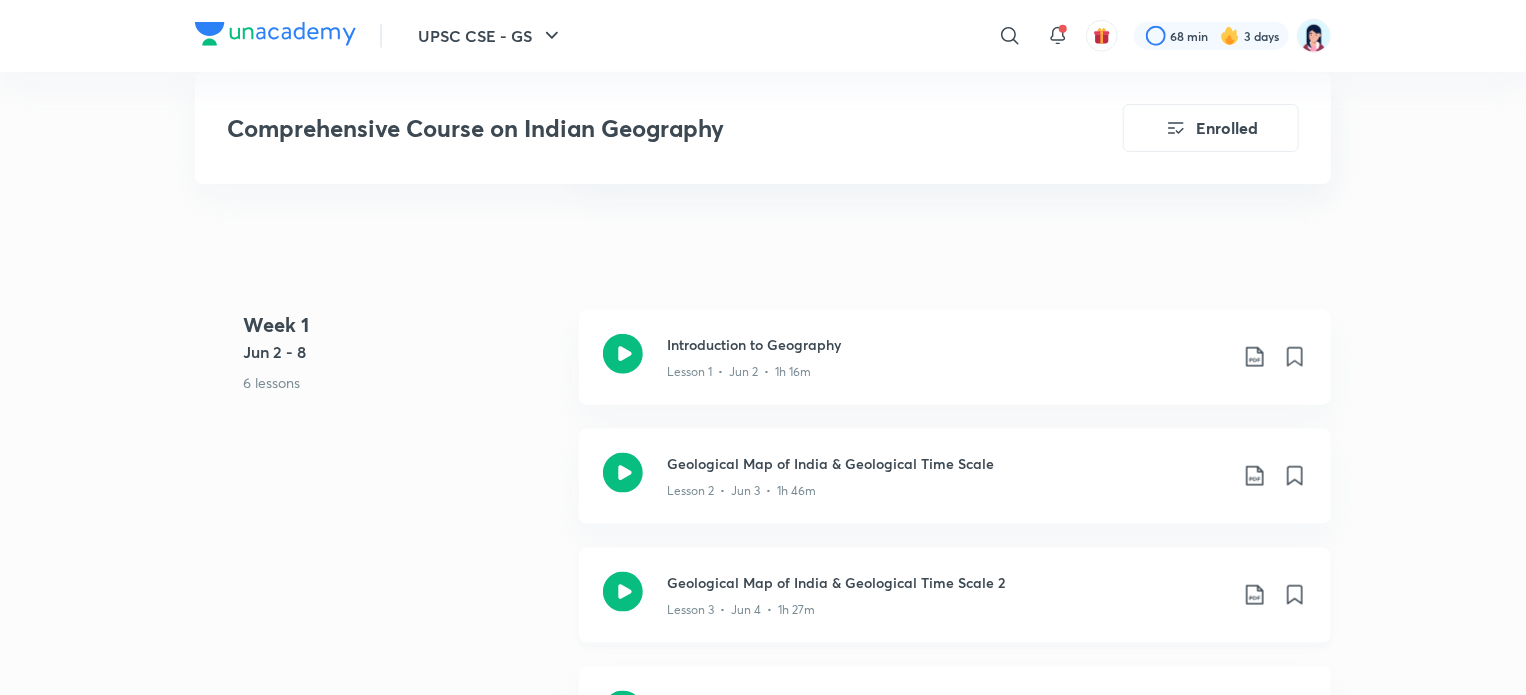 click 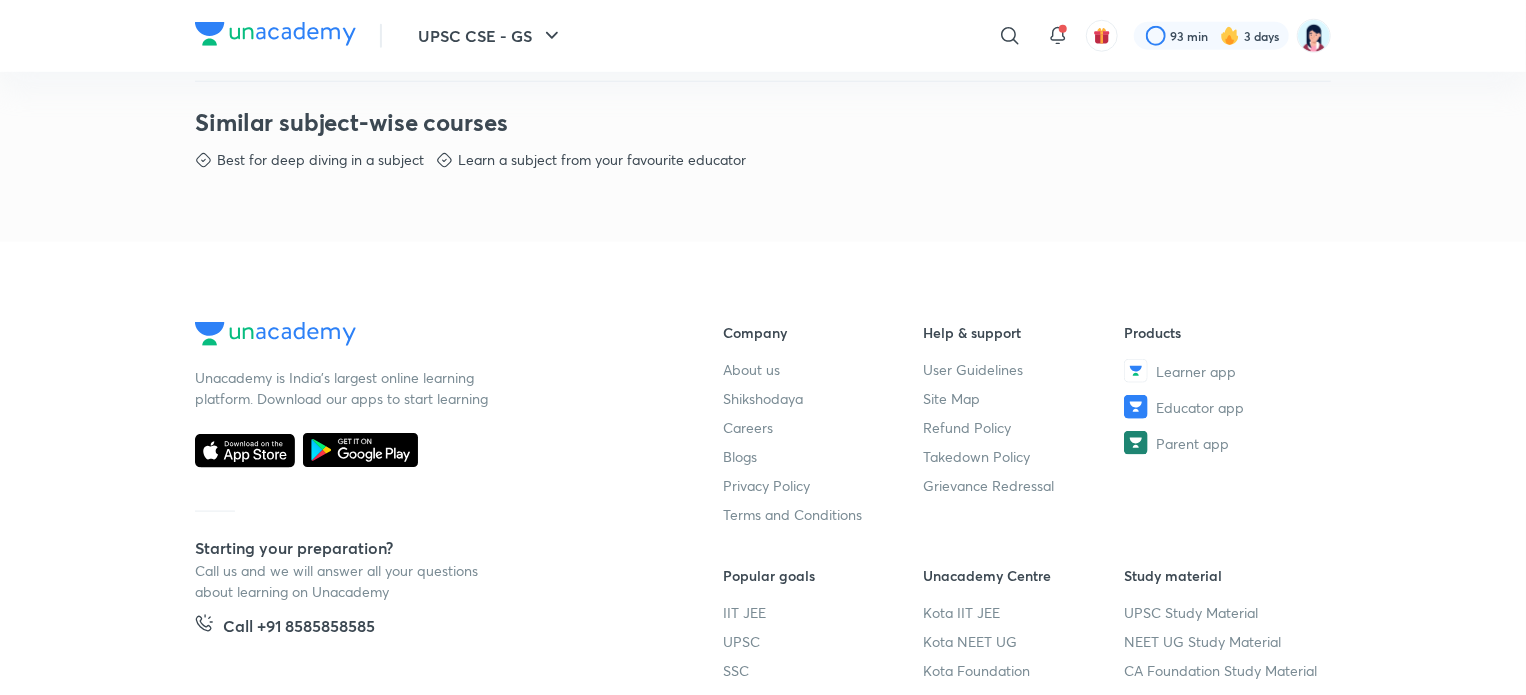 scroll, scrollTop: 1011, scrollLeft: 0, axis: vertical 